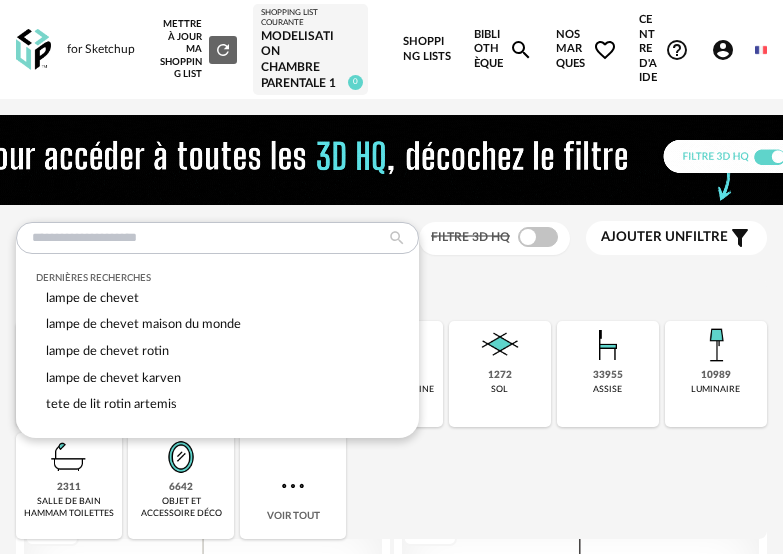 scroll, scrollTop: 0, scrollLeft: 0, axis: both 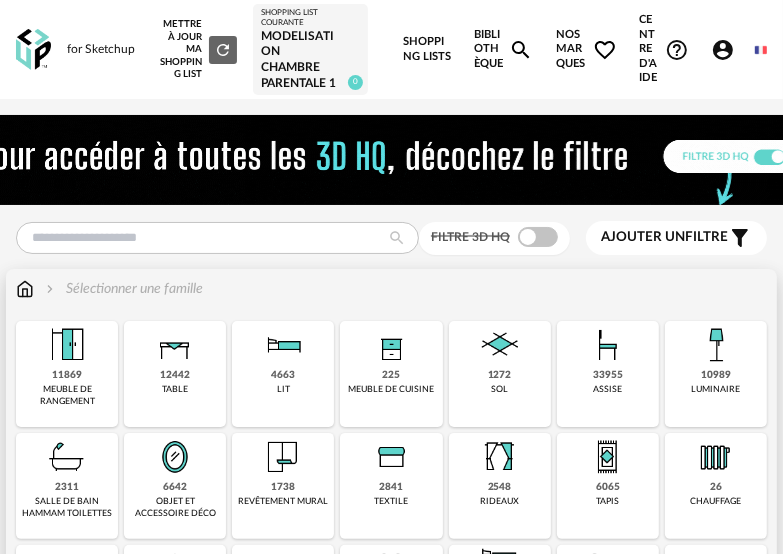 click on "10989" at bounding box center (716, 375) 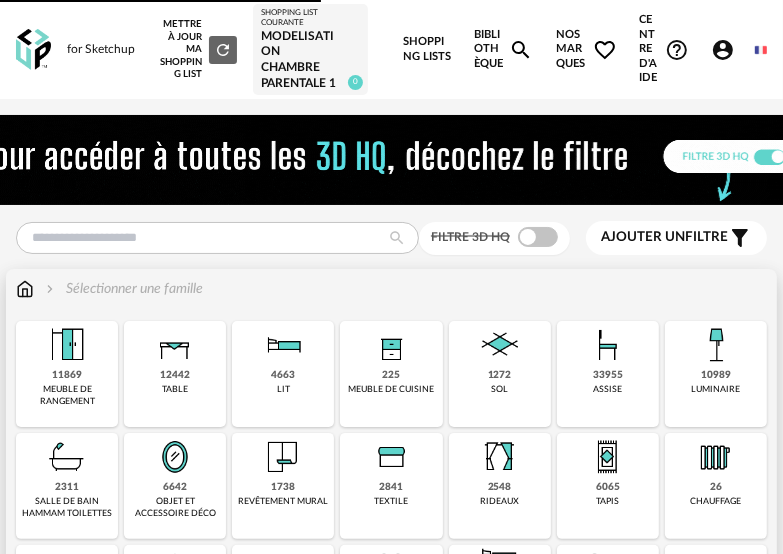 click on "Close icon
11869
meuble de rangement
12442
table
4663
lit
225
meuble de cuisine
1272
sol
33955
assise
10989
luminaire
2311
salle de bain hammam toilettes
6642
objet et accessoire déco
1738
revêtement mural
2841
textile
2548
rideaux
6065
tapis
26
chauffage
22
huisserie
12
pièces uniques et oeuvres d'art" at bounding box center [391, 542] 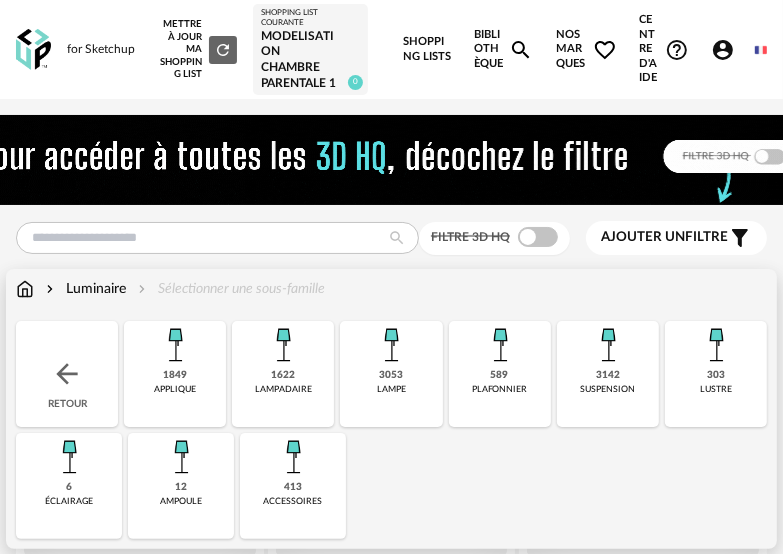click on "3142
suspension" at bounding box center [608, 374] 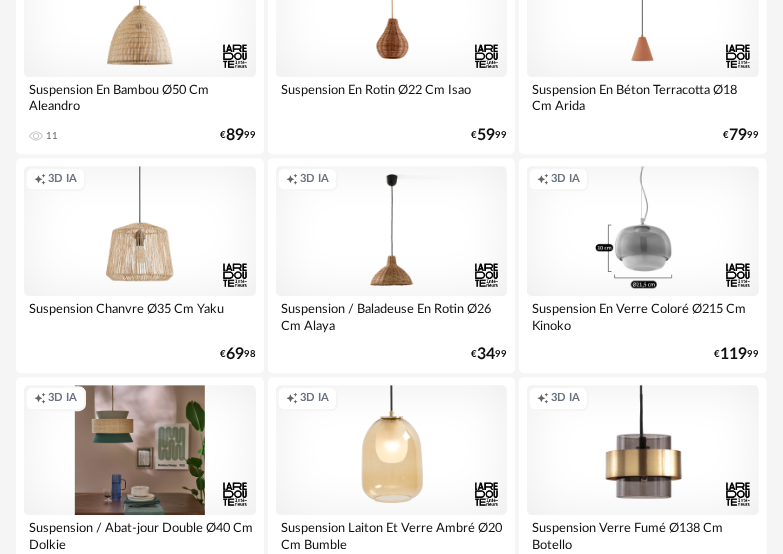 scroll, scrollTop: 2900, scrollLeft: 0, axis: vertical 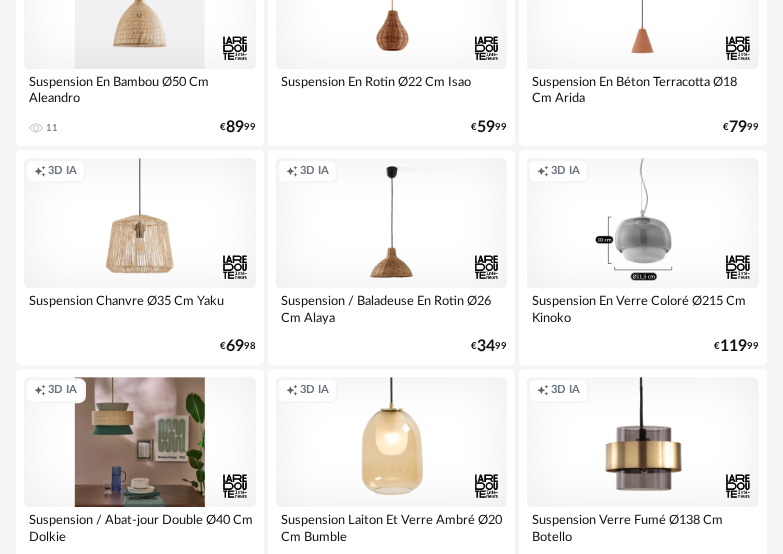 click on "Creation icon   3D IA" at bounding box center [140, 3] 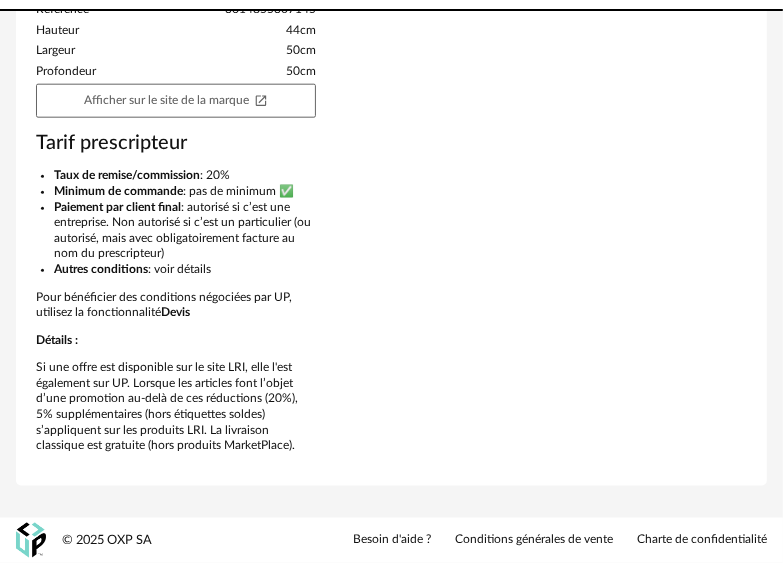 scroll, scrollTop: 0, scrollLeft: 0, axis: both 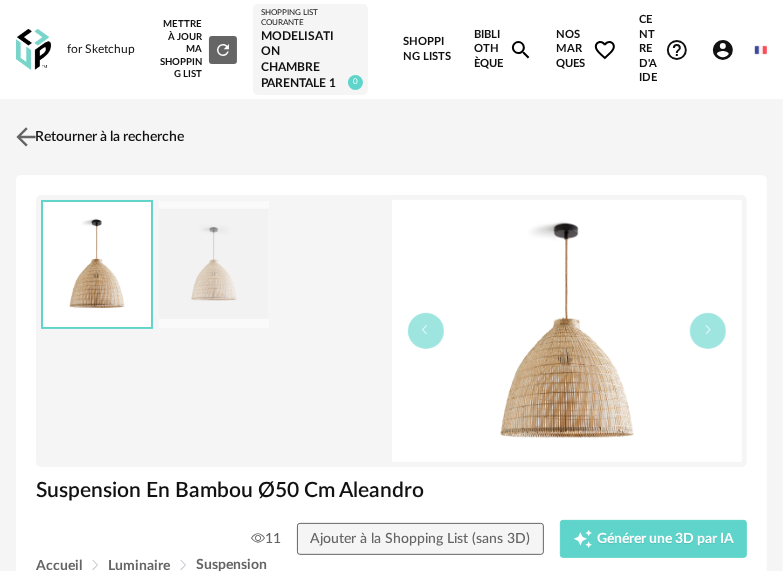 click at bounding box center (26, 137) 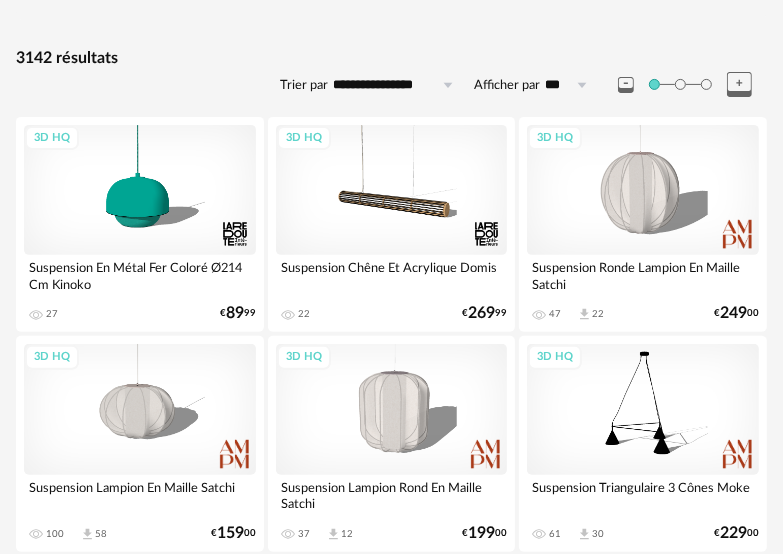 scroll, scrollTop: 0, scrollLeft: 0, axis: both 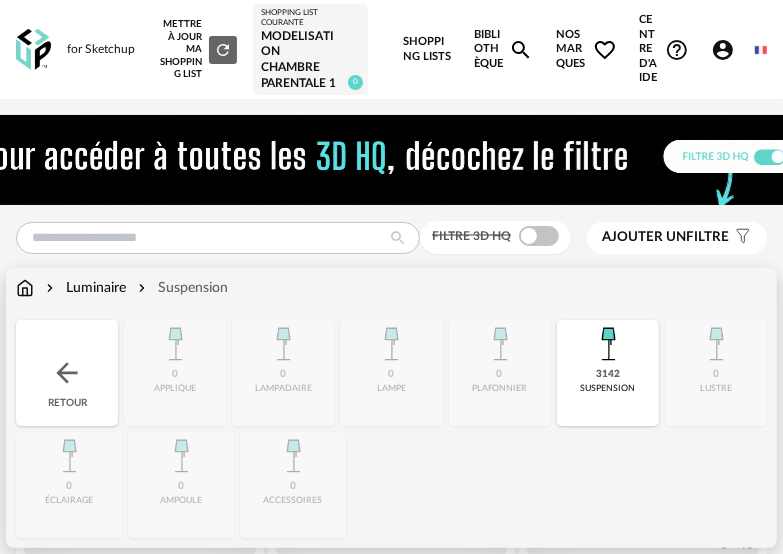 click on "Luminaire" at bounding box center [84, 288] 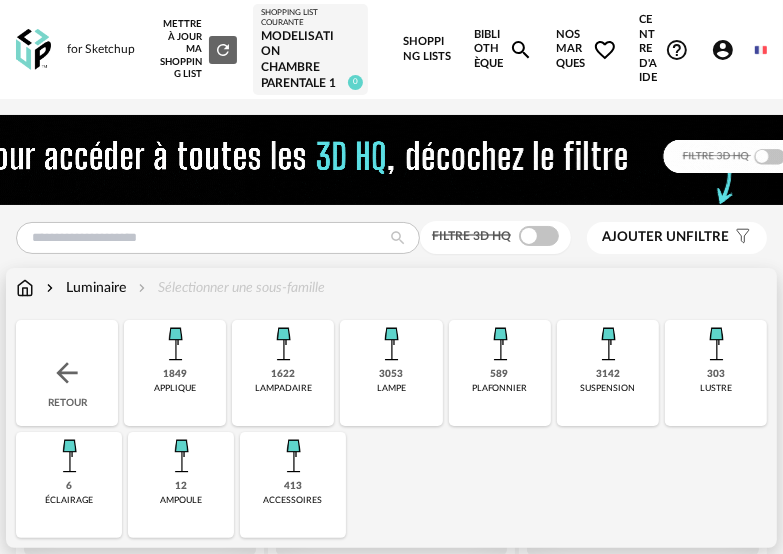 click on "589
plafonnier" at bounding box center (500, 373) 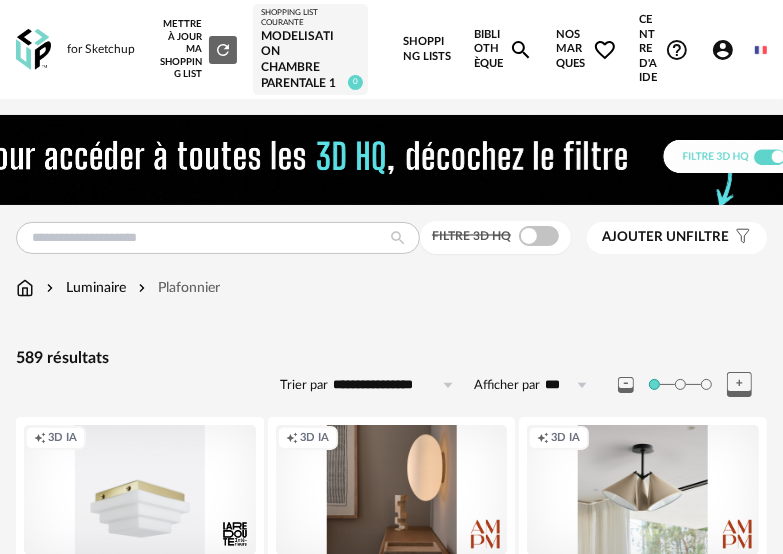 scroll, scrollTop: 0, scrollLeft: 0, axis: both 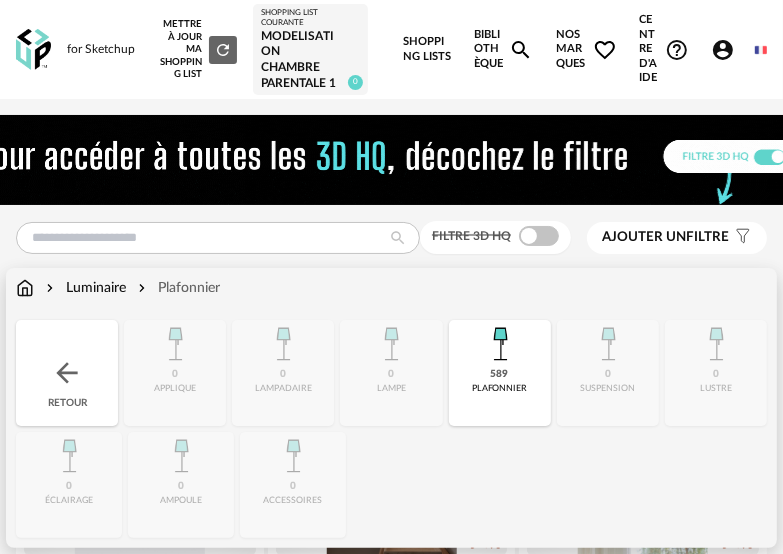 click on "Luminaire" at bounding box center (84, 288) 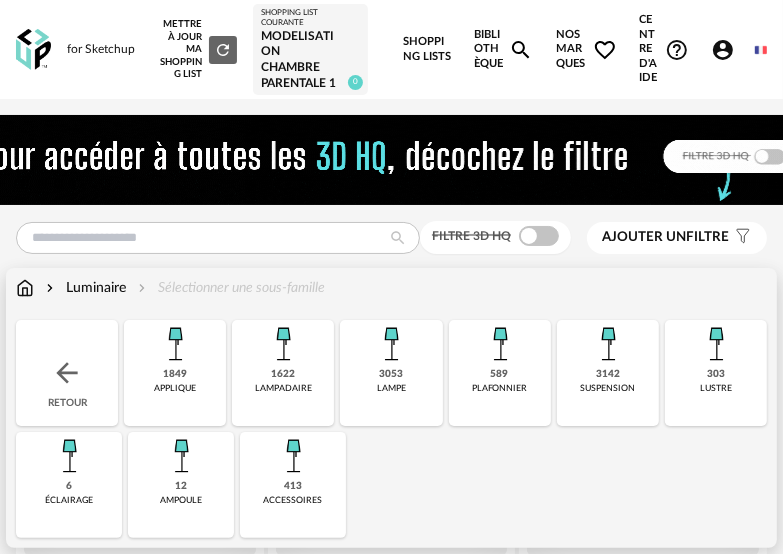 click on "3142
suspension" at bounding box center (608, 373) 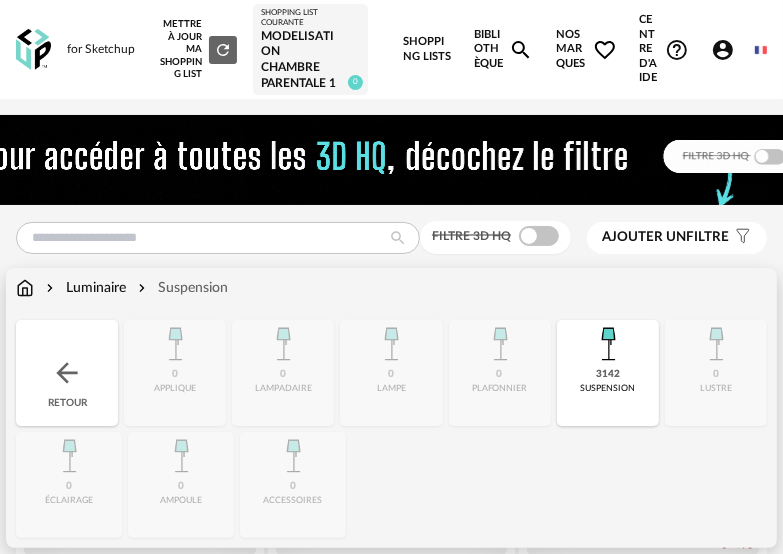 click on "Luminaire" at bounding box center (84, 288) 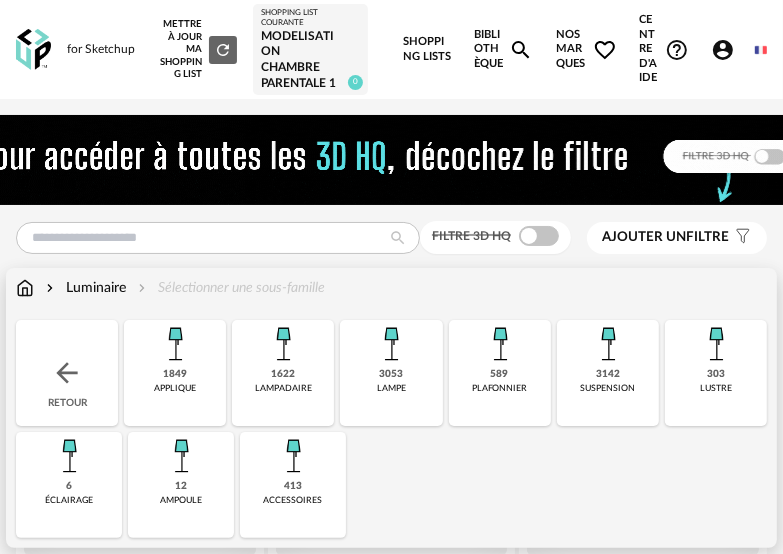 click on "303
lustre" at bounding box center [716, 373] 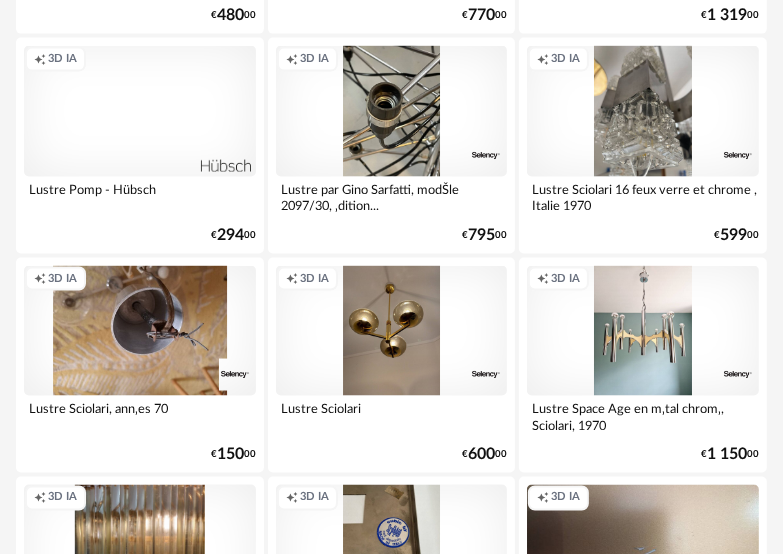 scroll, scrollTop: 1500, scrollLeft: 0, axis: vertical 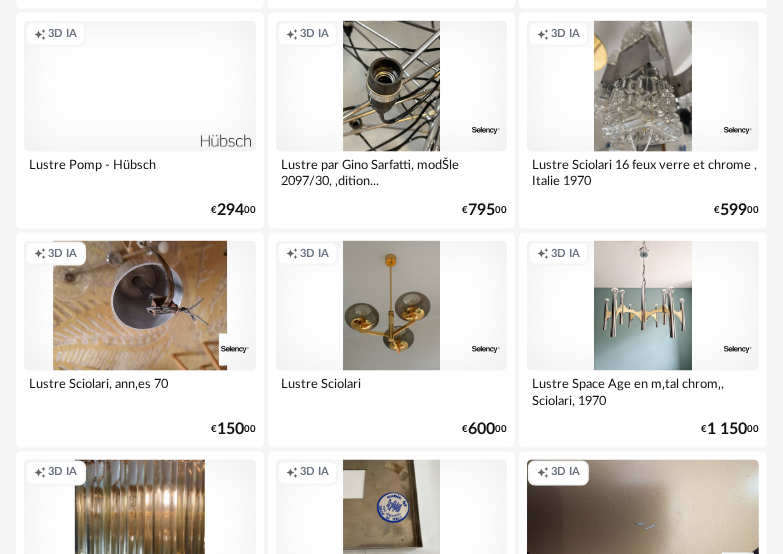 click on "Creation icon   3D IA" at bounding box center [392, 306] 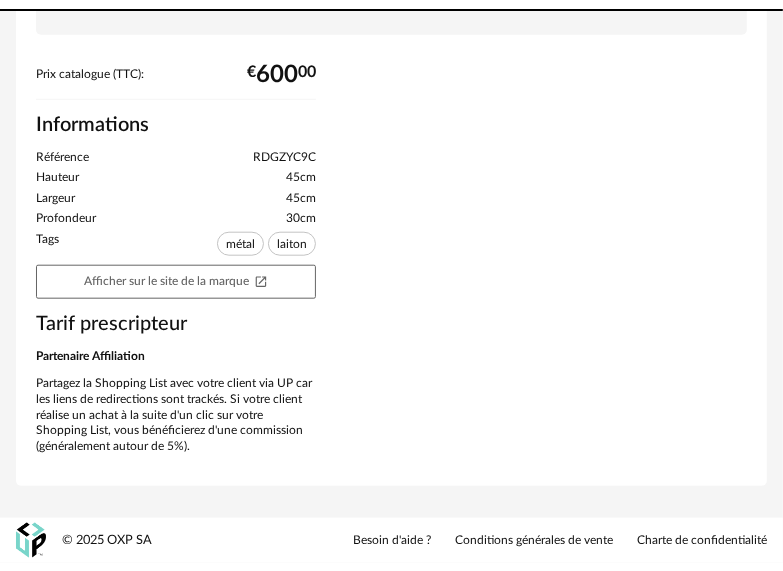 scroll, scrollTop: 0, scrollLeft: 0, axis: both 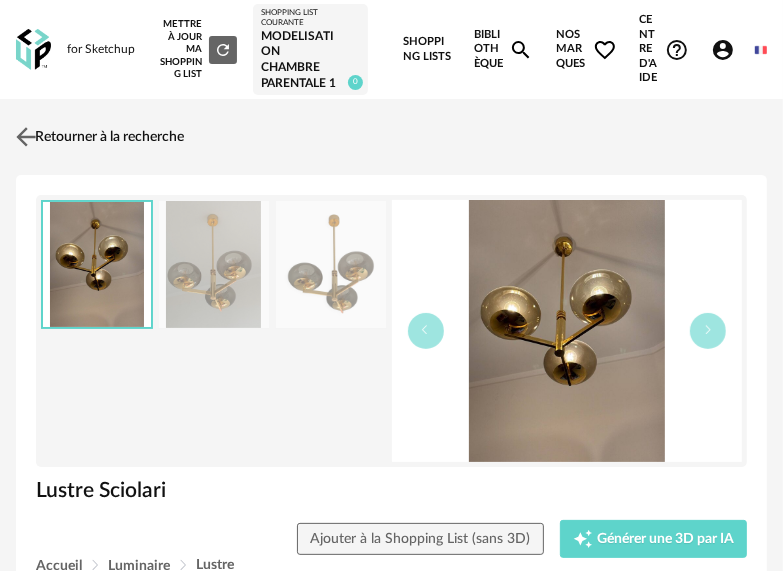 click at bounding box center (26, 137) 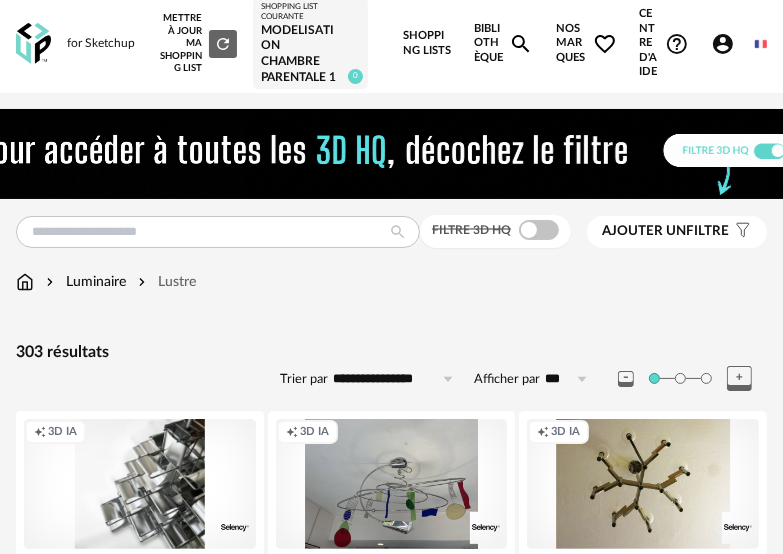 scroll, scrollTop: 0, scrollLeft: 0, axis: both 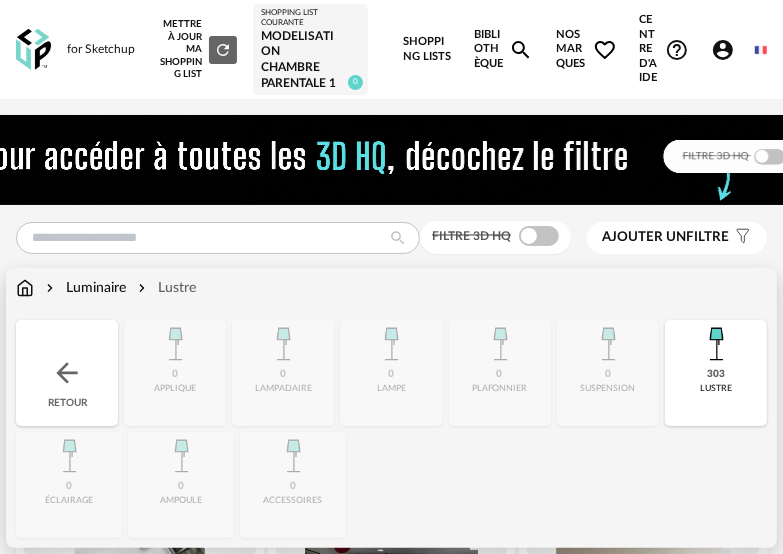 click on "Luminaire" at bounding box center (84, 288) 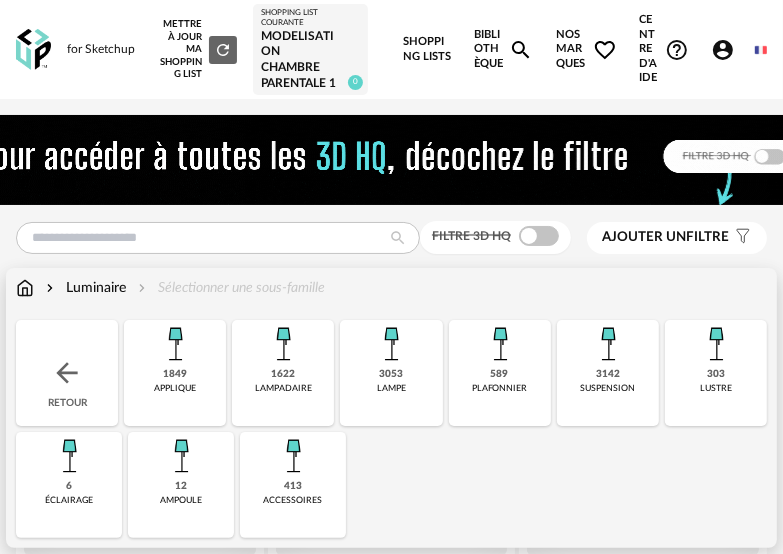 click at bounding box center [25, 288] 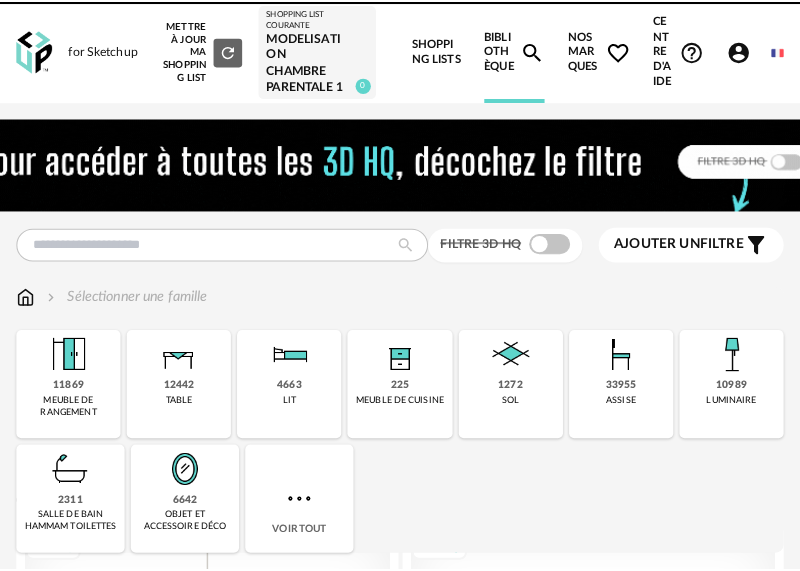 scroll, scrollTop: 0, scrollLeft: 0, axis: both 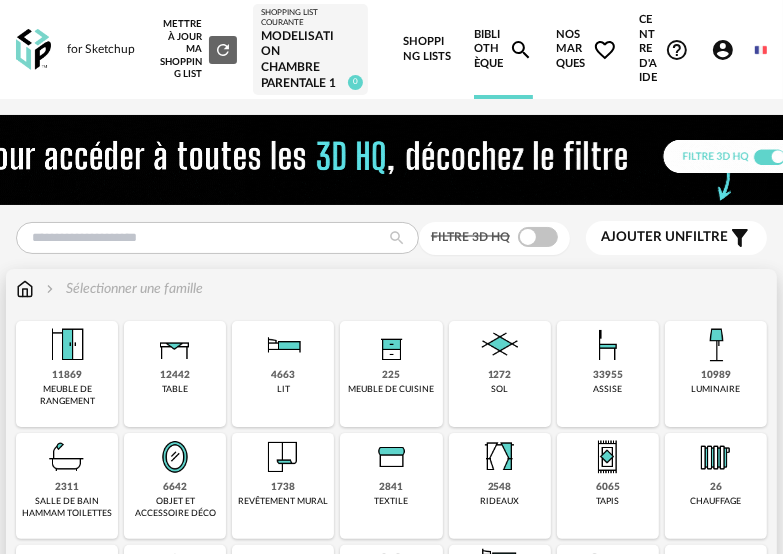 click on "luminaire" at bounding box center (715, 389) 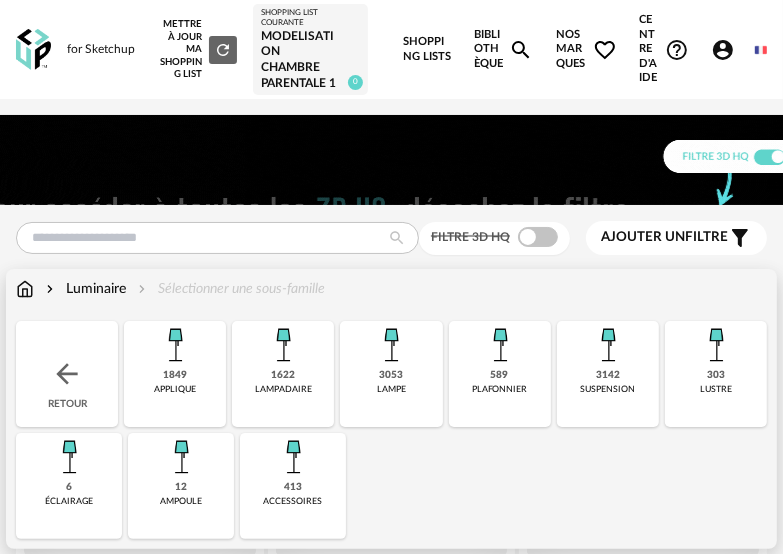 click on "3142
suspension" at bounding box center (608, 374) 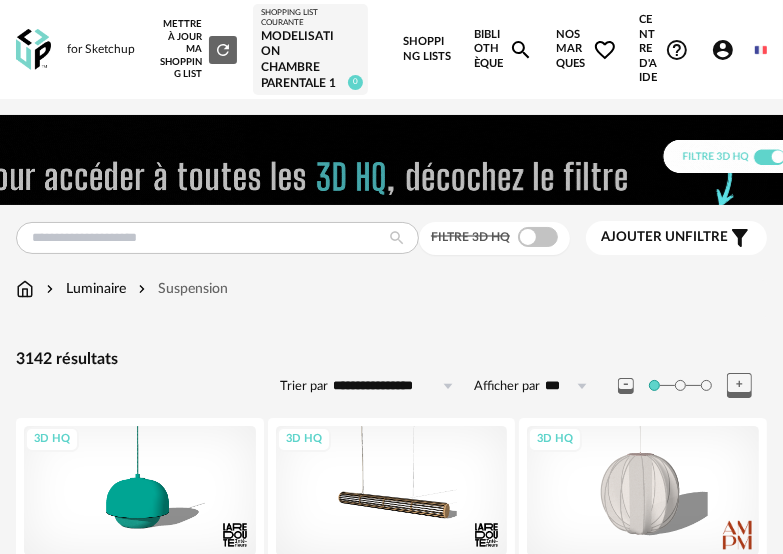 click on "Ajouter un" at bounding box center (643, 237) 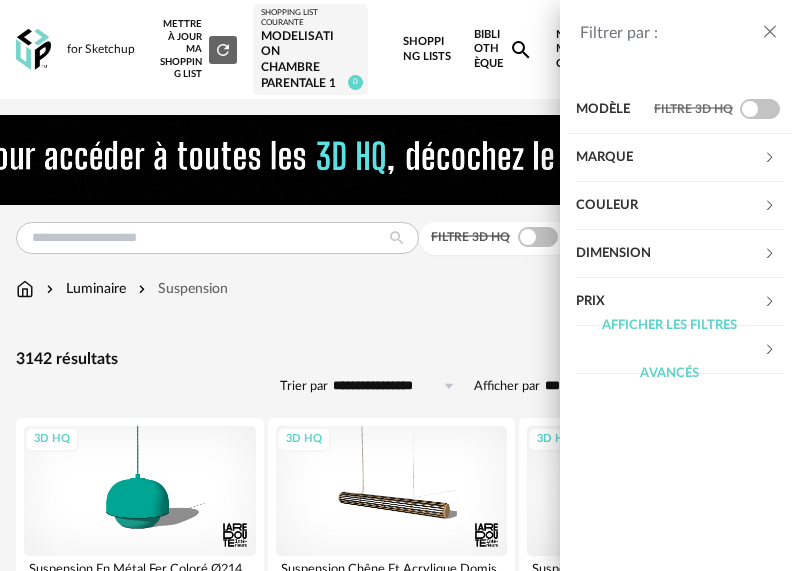 click on "Couleur" at bounding box center [669, 206] 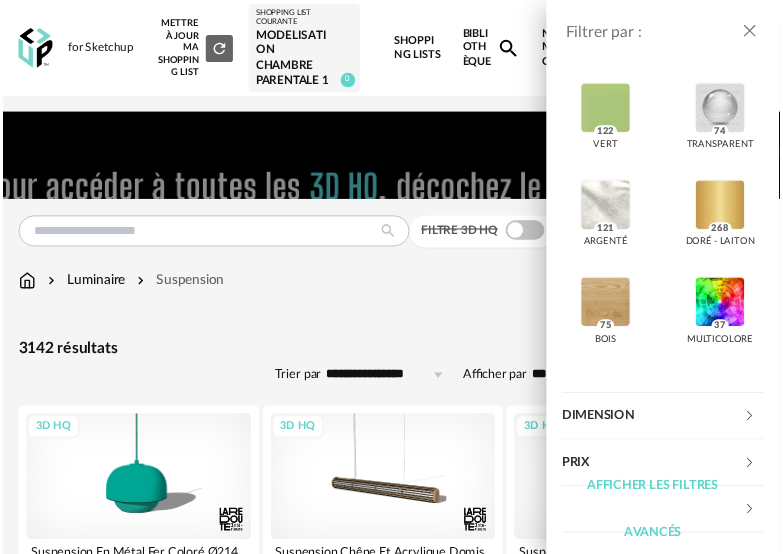 scroll, scrollTop: 752, scrollLeft: 0, axis: vertical 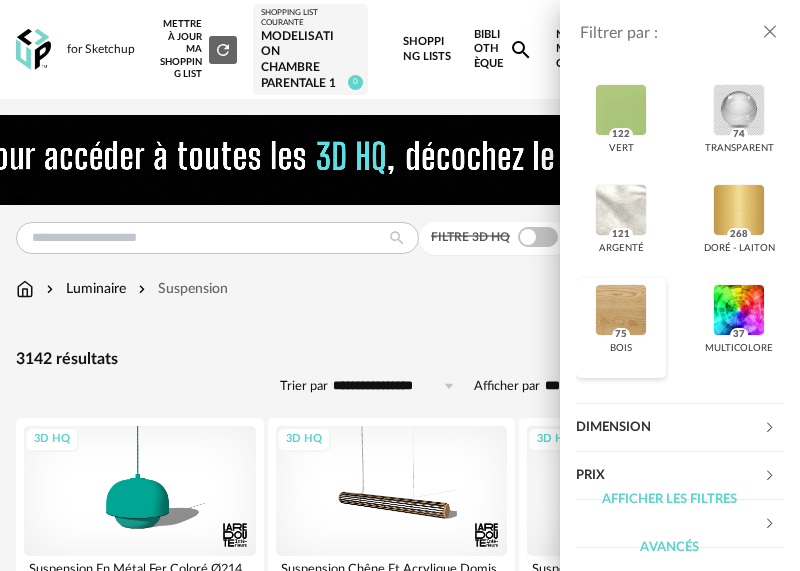 click at bounding box center [621, 310] 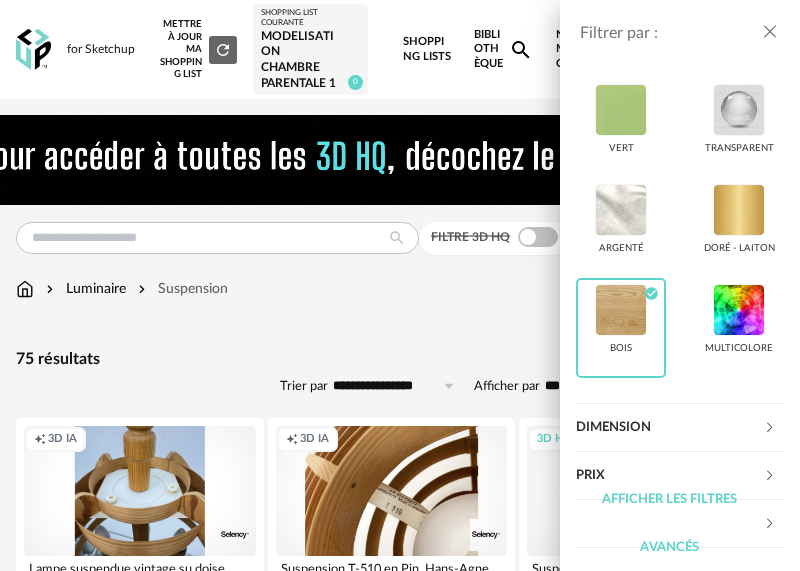 click on "Filtrer par :   Modèle
Filtre 3D HQ
Marque
&tradition
0
101 Copenhagen
0
366 Concept
0
AMPM
0
AYTM
0
Acte DECO
0
Airborne Design
0
Alinea
0     Arrow Right icon
Afficher toutes les marques
Toutes les marques   Close icon
Couleur
noir
acier
beige
blanc
gris
brun
jaune
orange
rouge
rose
violet
bleu
vert
transparent
argenté
doré - laiton
bois
Check Circle icon
multicolore
Dimension
Hauteur    *** 0% 10% 20% 30% 40% 50% 60% 70% 80% 90% 100%     ** 0% 10% 20% 30% 40% 50% 60% 70% 80% 90% 100%     Largeur    0%" at bounding box center [400, 285] 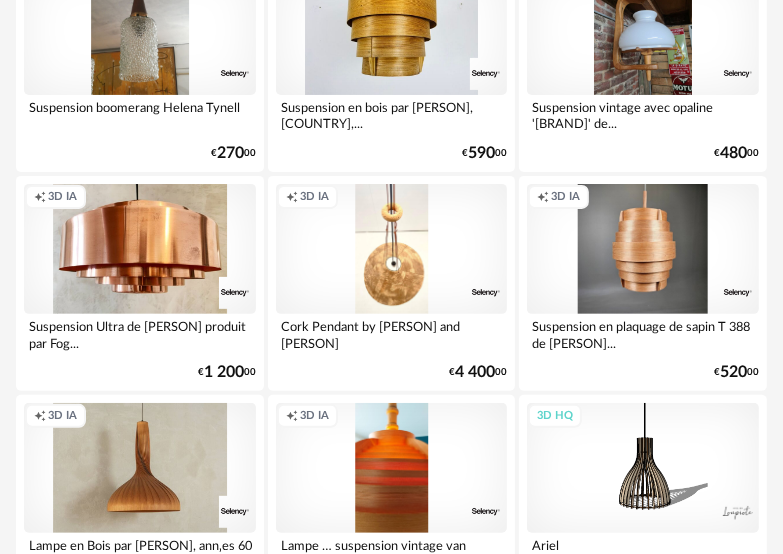 scroll, scrollTop: 4200, scrollLeft: 0, axis: vertical 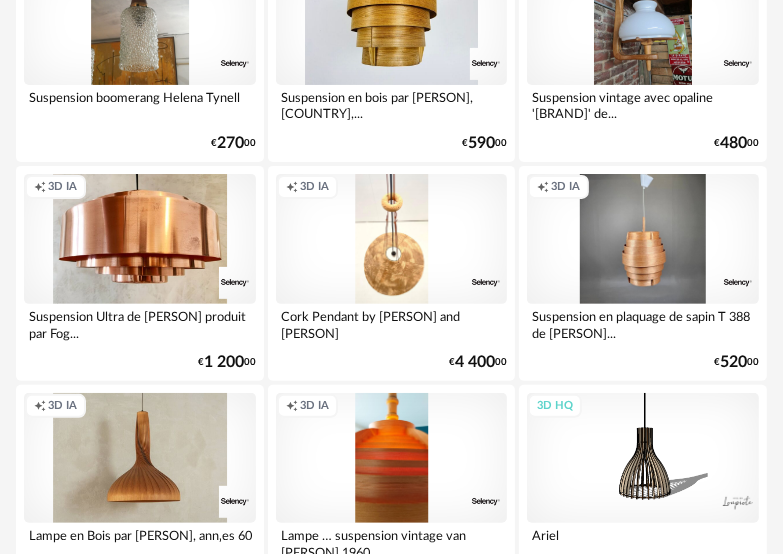 click on "Creation icon   3D IA" at bounding box center [643, 239] 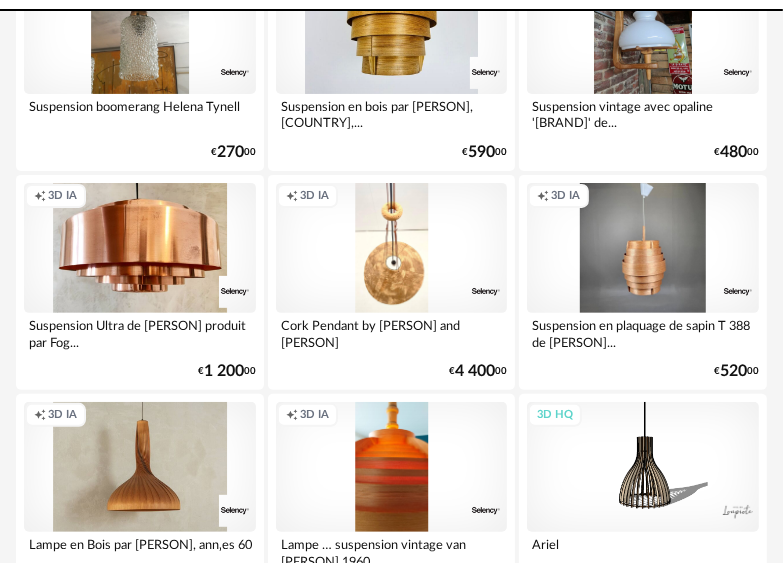 scroll, scrollTop: 0, scrollLeft: 0, axis: both 